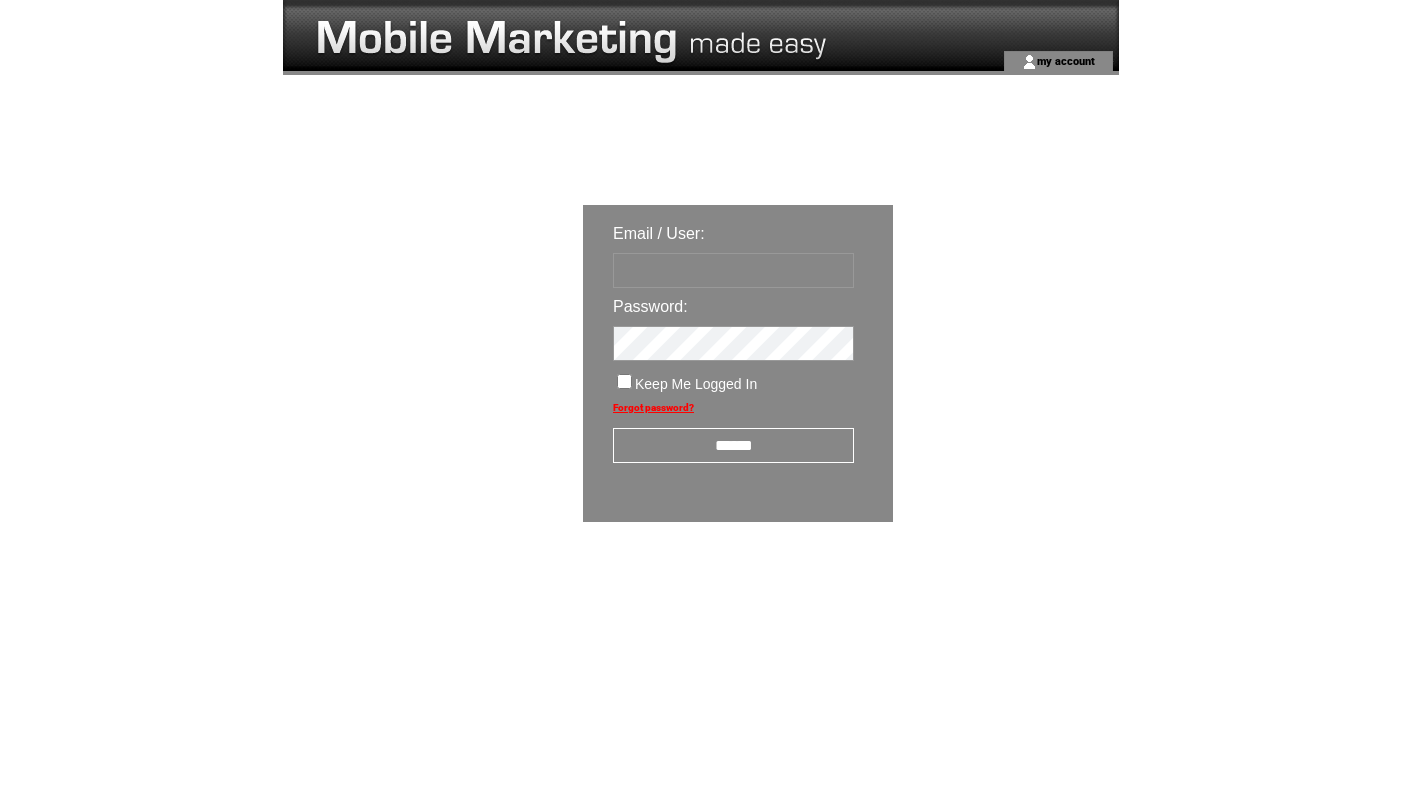 scroll, scrollTop: 0, scrollLeft: 0, axis: both 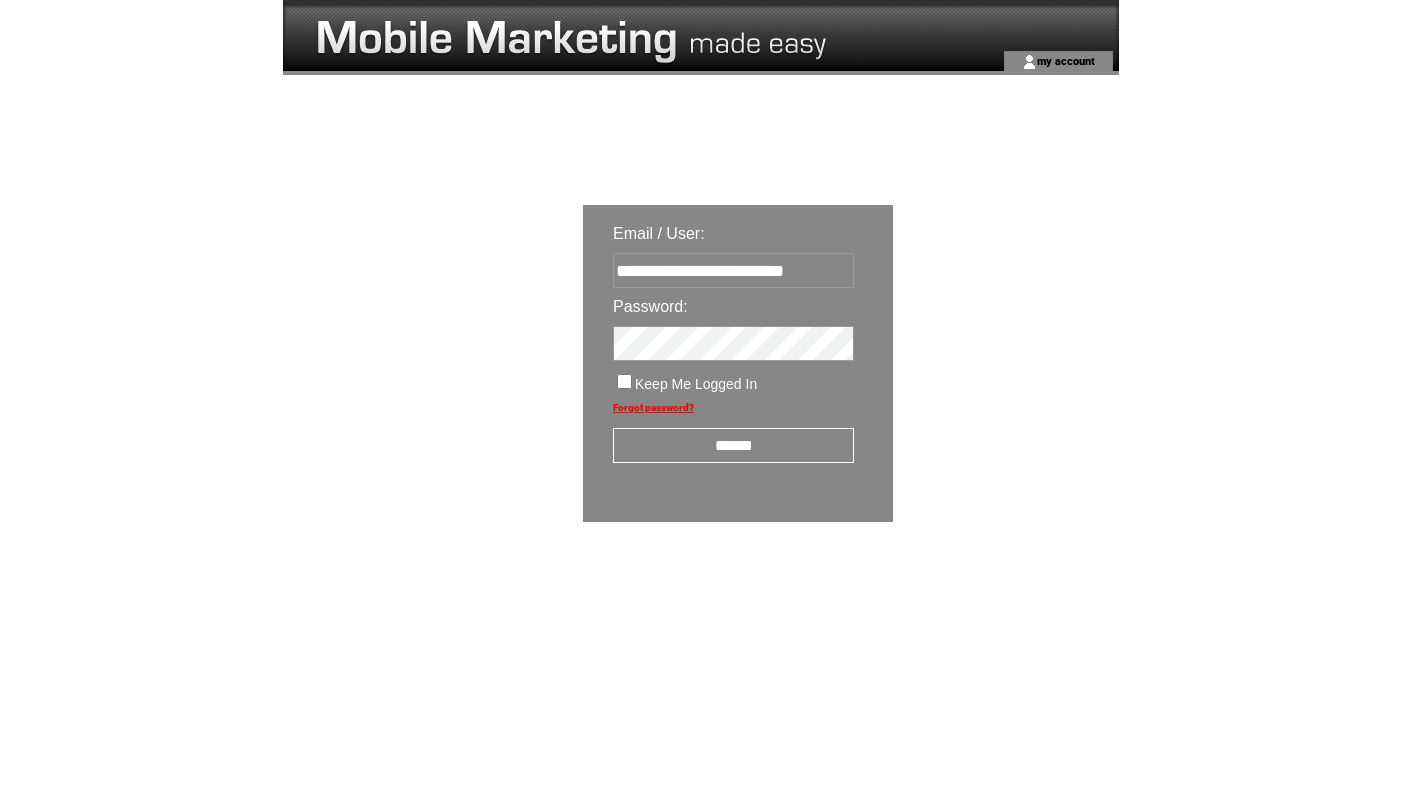 click on "******" at bounding box center (733, 445) 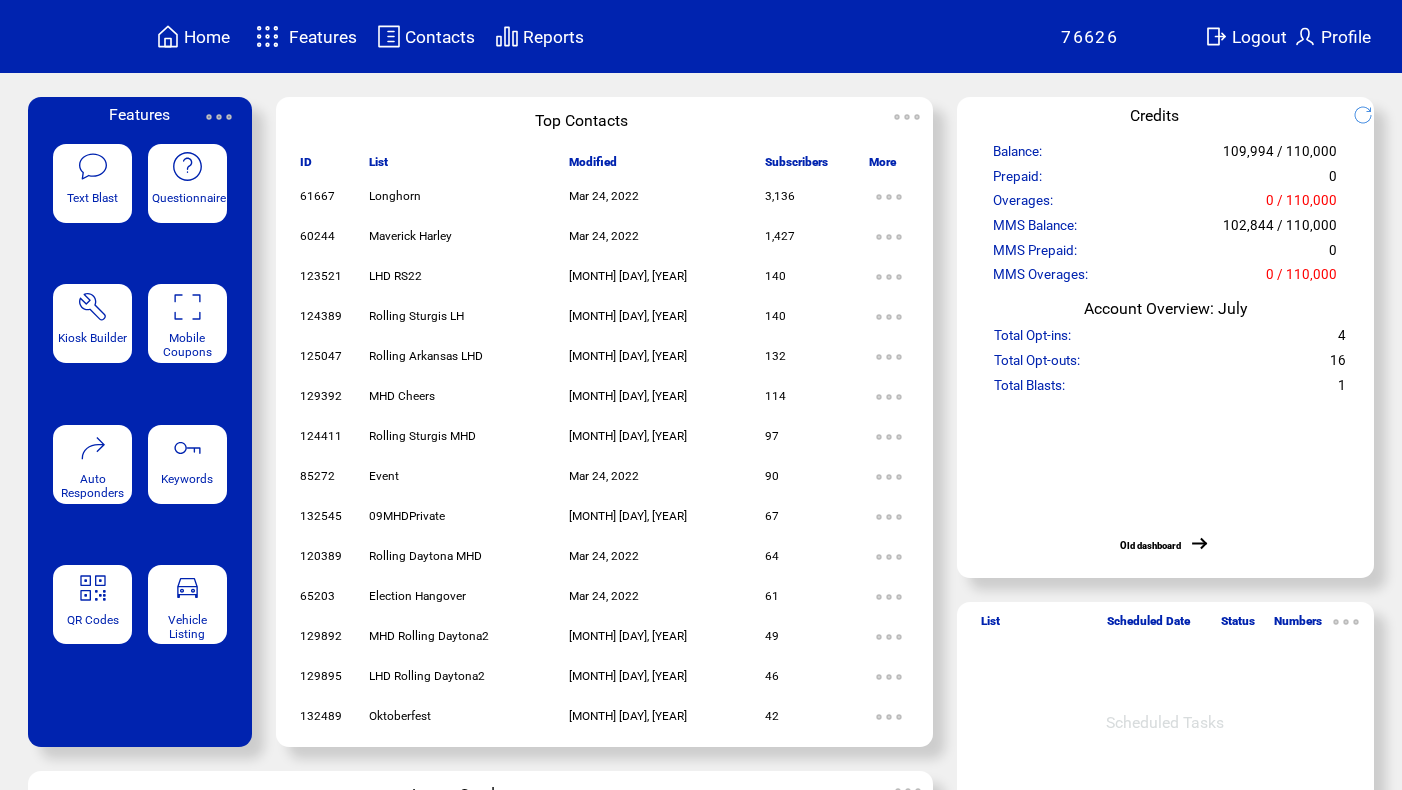 scroll, scrollTop: 0, scrollLeft: 0, axis: both 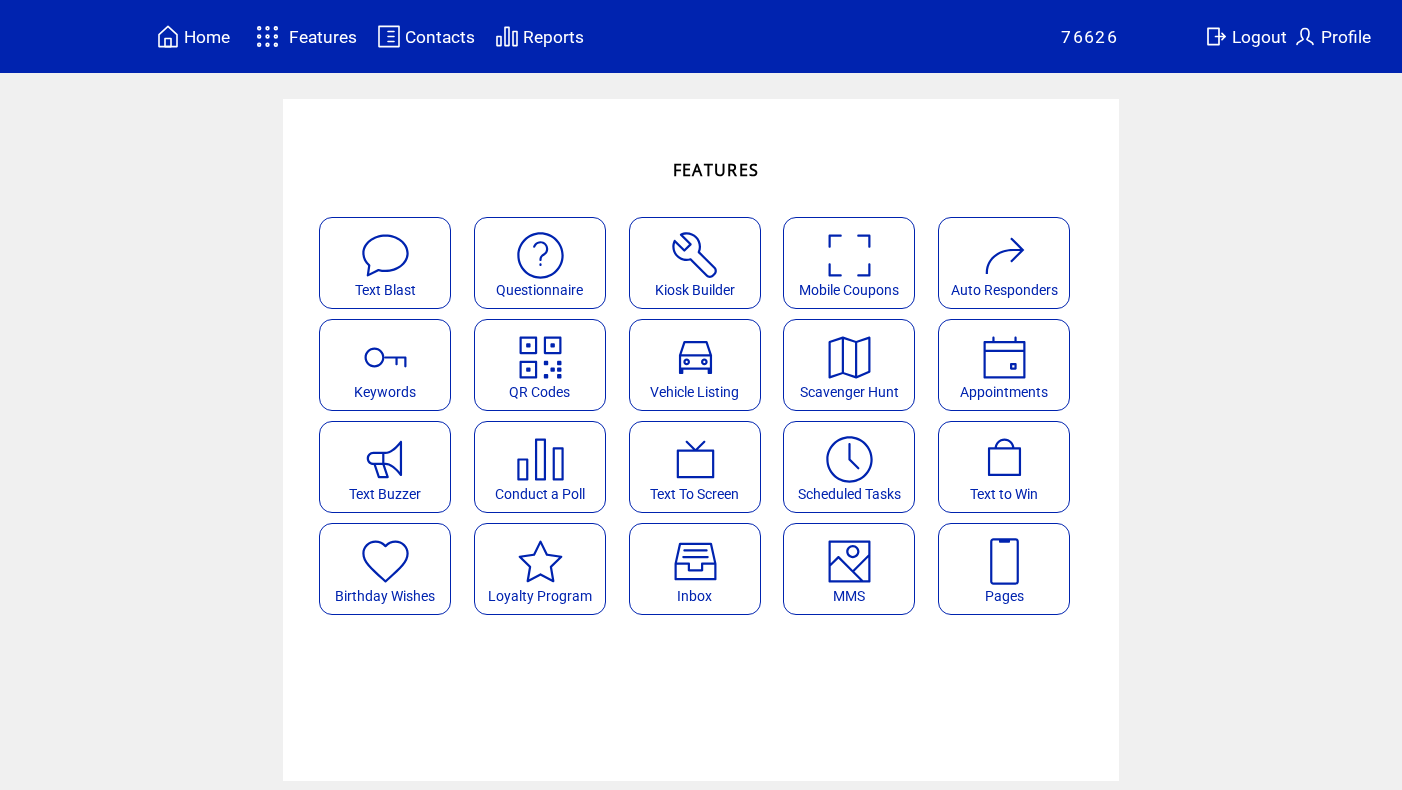 click at bounding box center (849, 561) 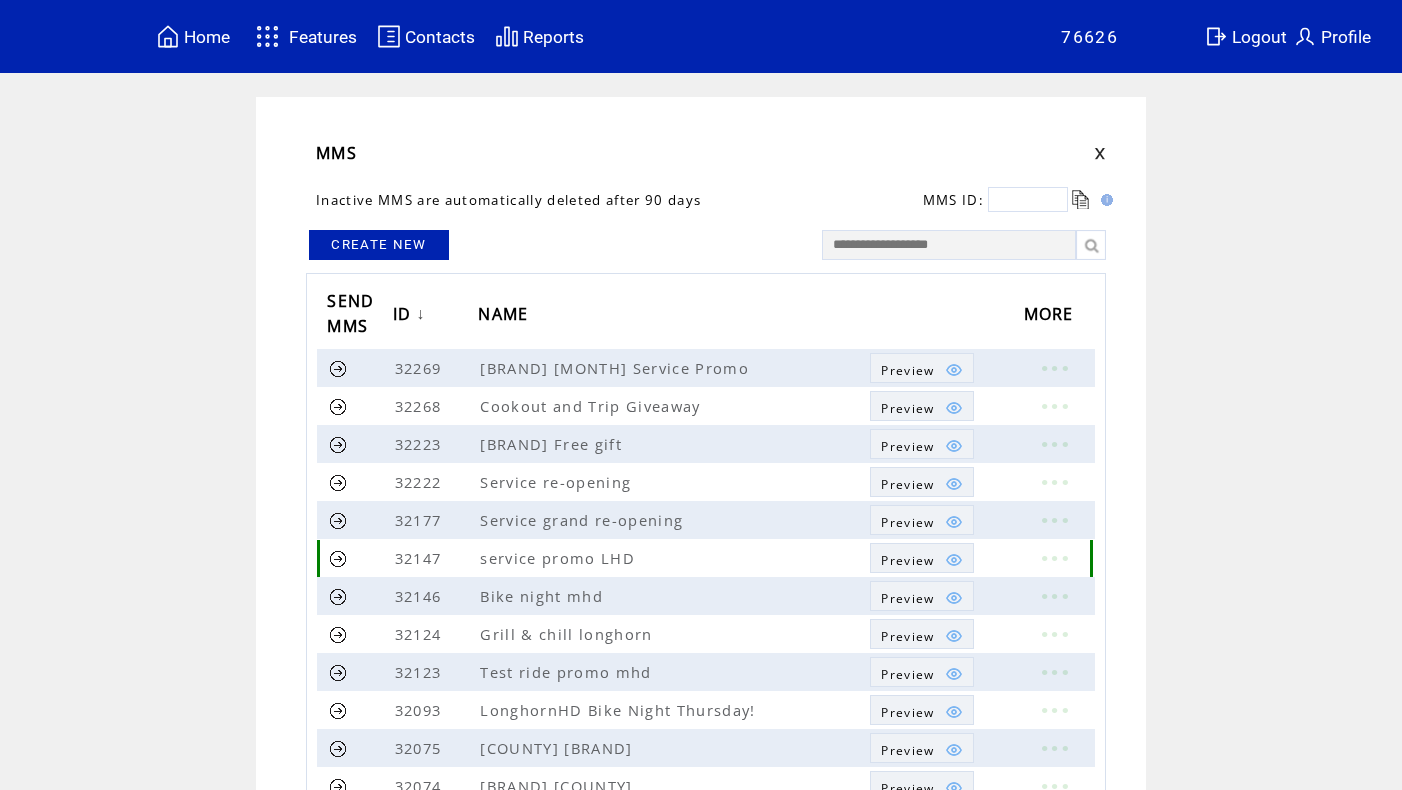 scroll, scrollTop: 0, scrollLeft: 0, axis: both 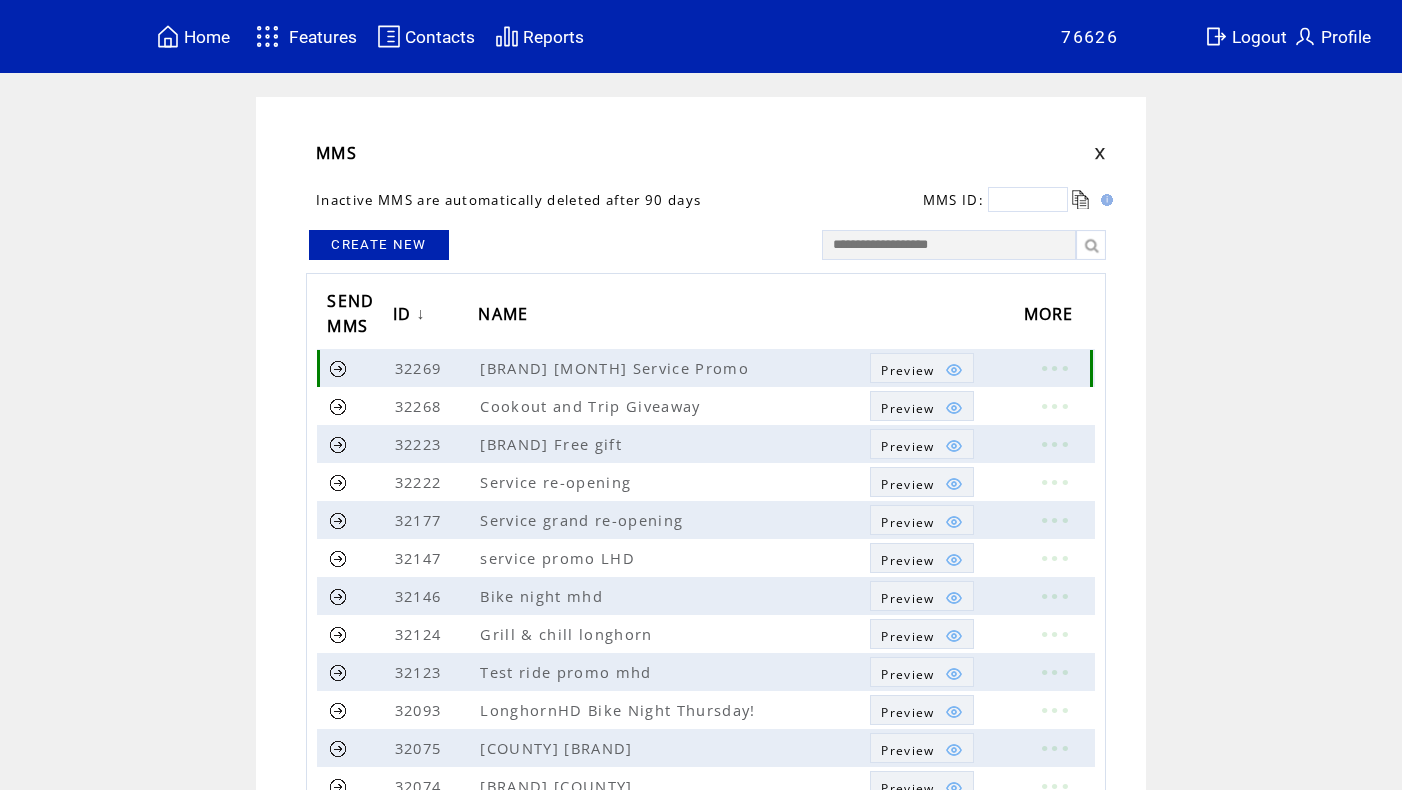 click on "Preview" at bounding box center [907, 370] 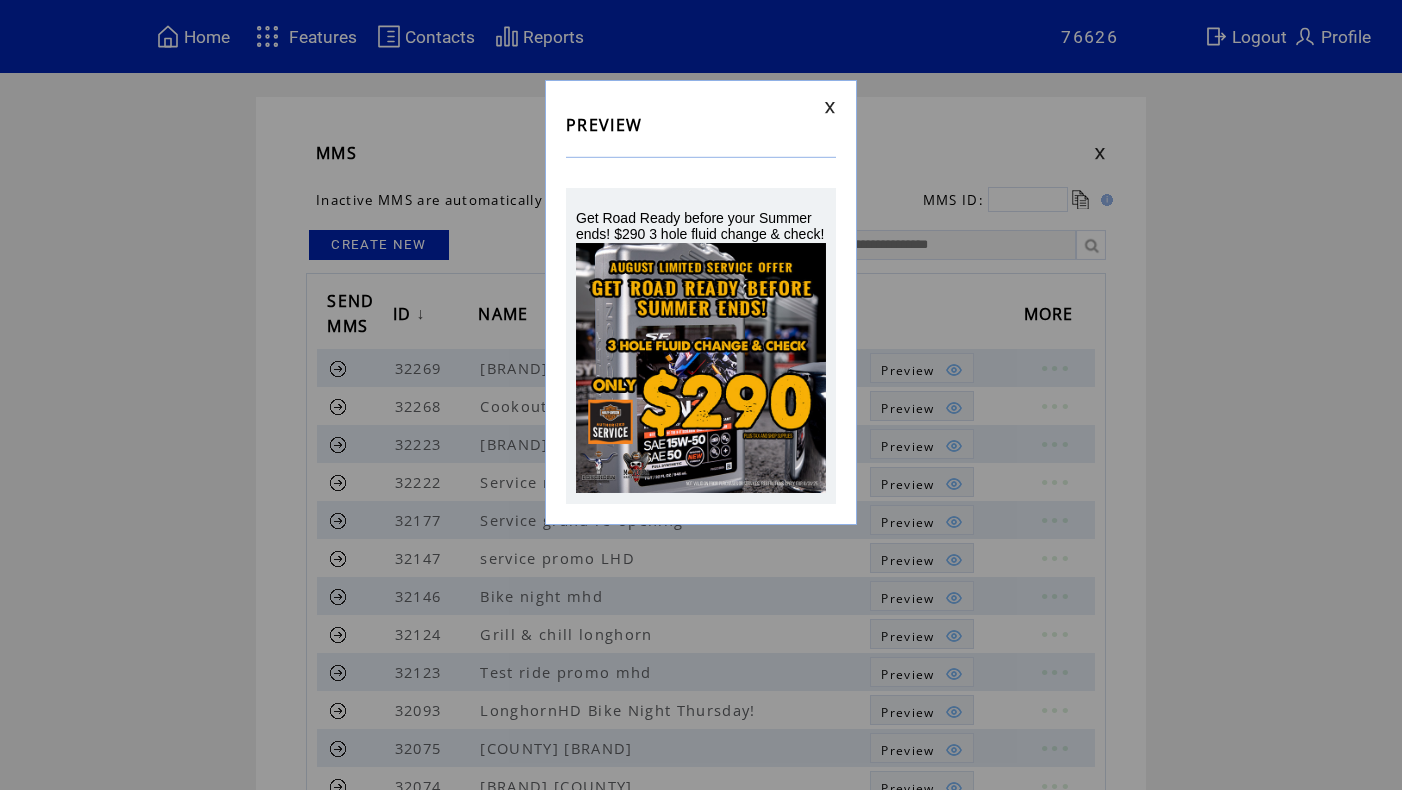 click at bounding box center (830, 107) 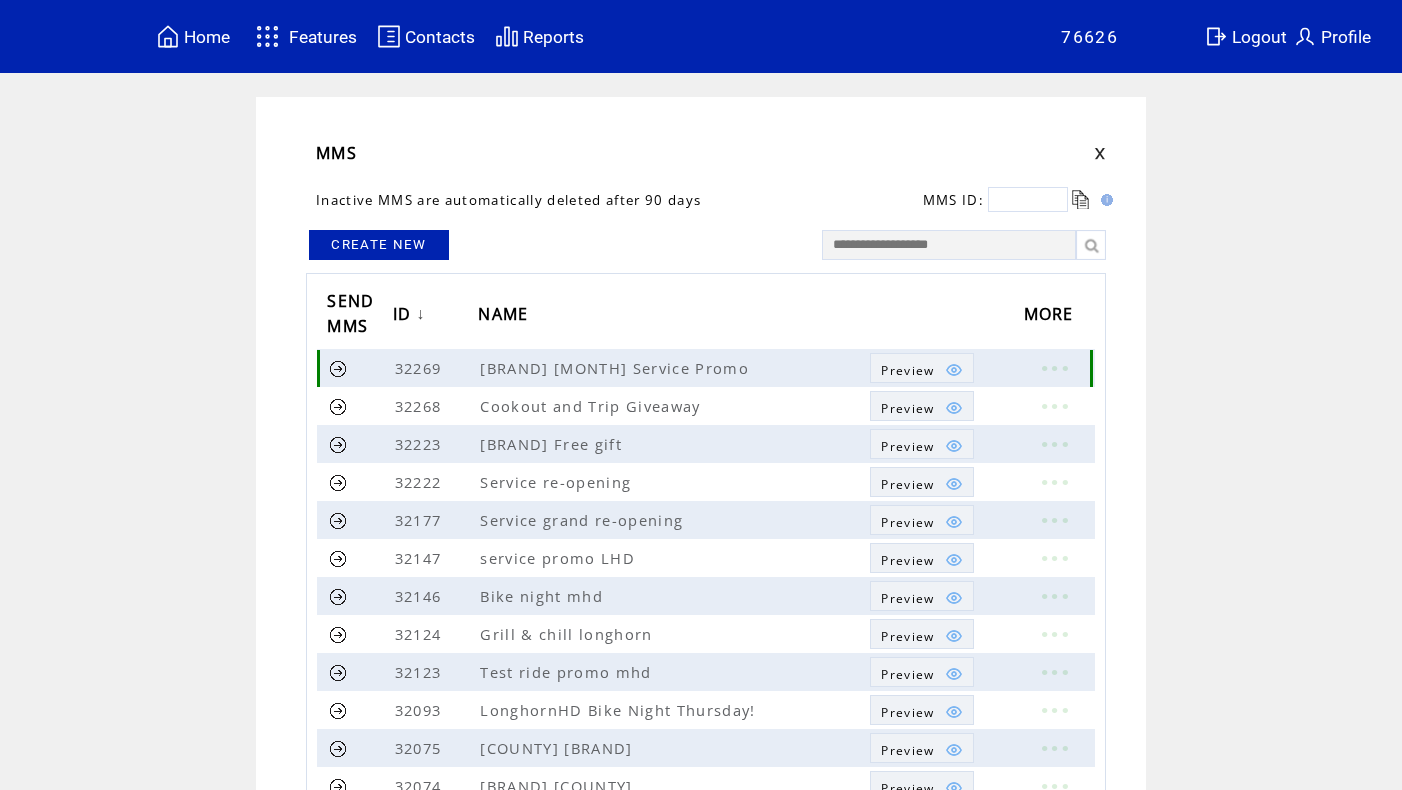 click at bounding box center (1054, 368) 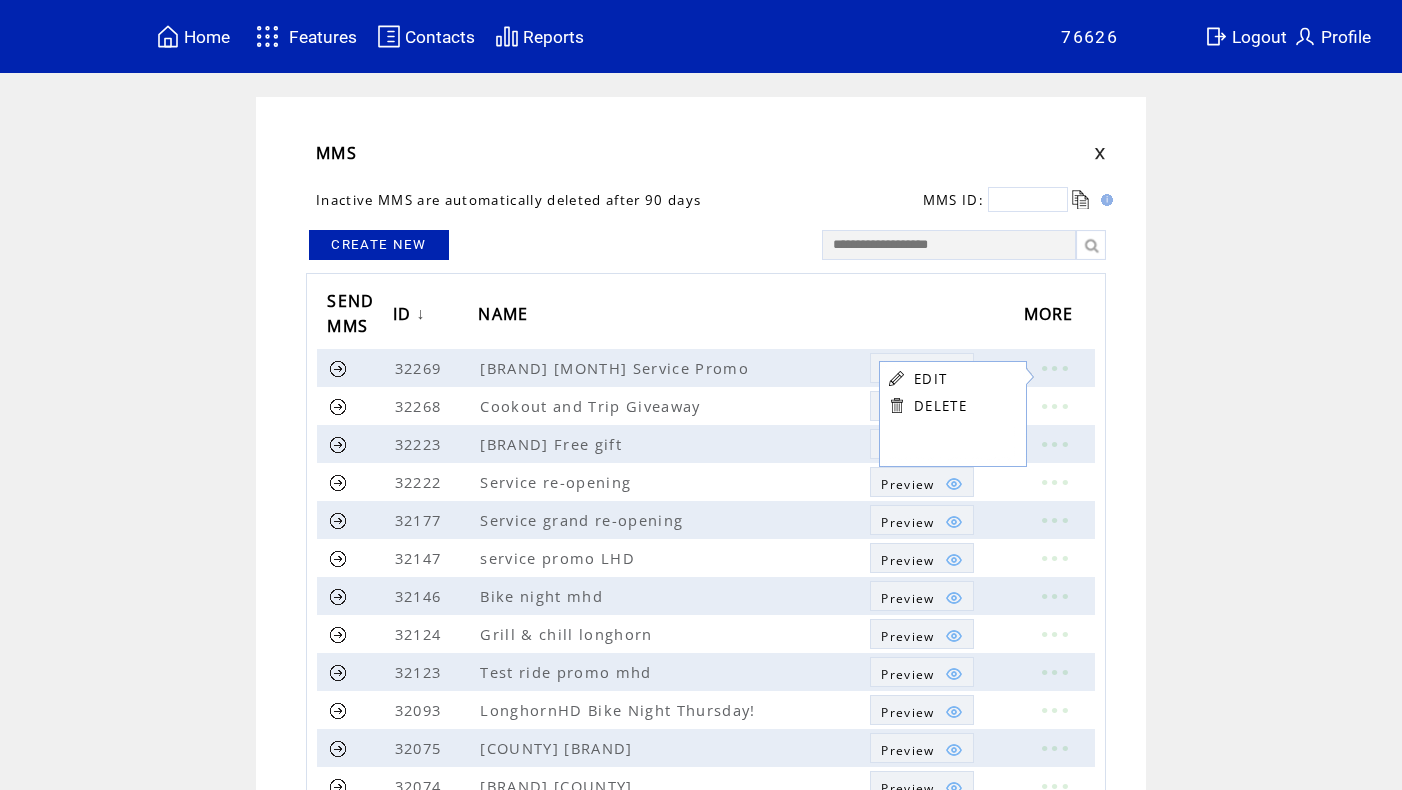 click on "EDIT" at bounding box center [930, 379] 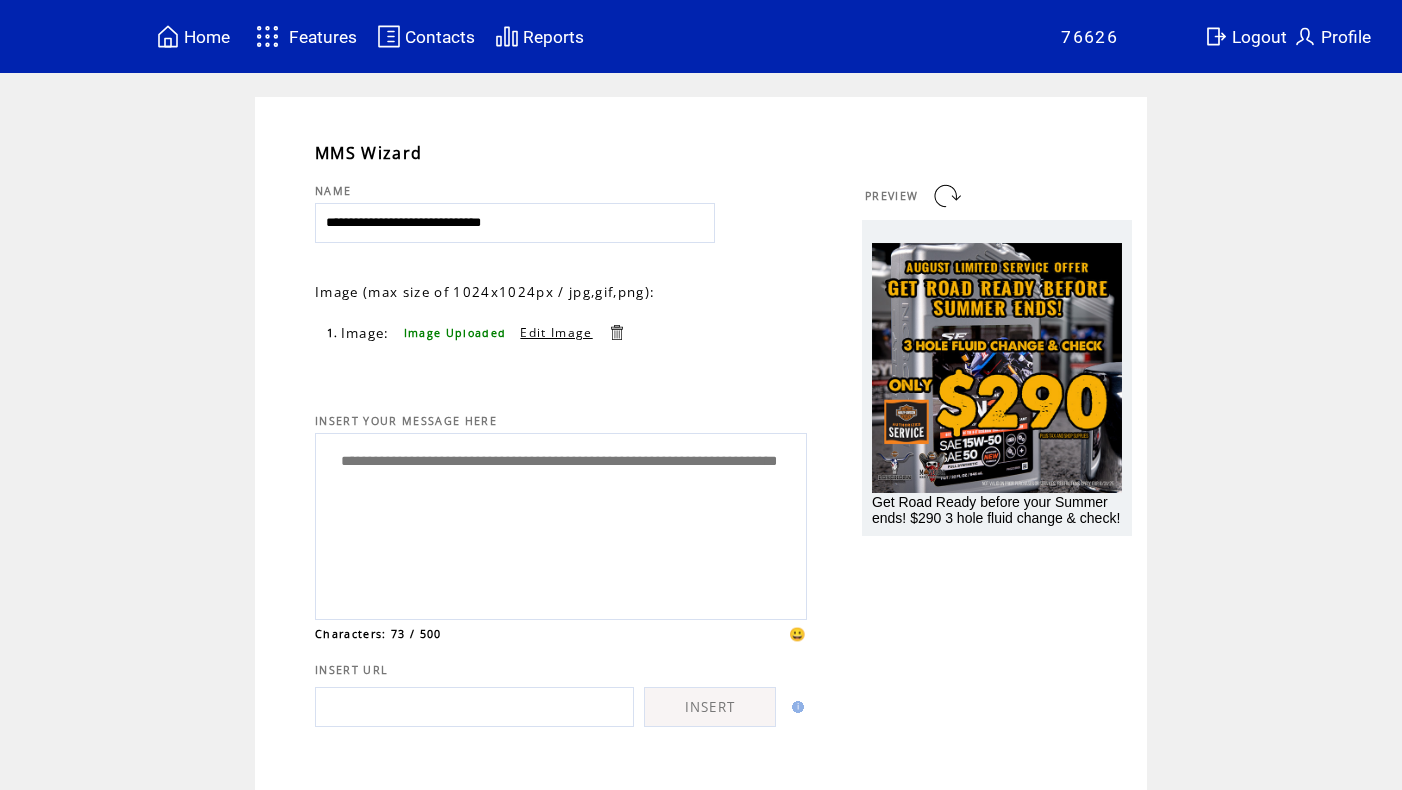 scroll, scrollTop: 0, scrollLeft: 0, axis: both 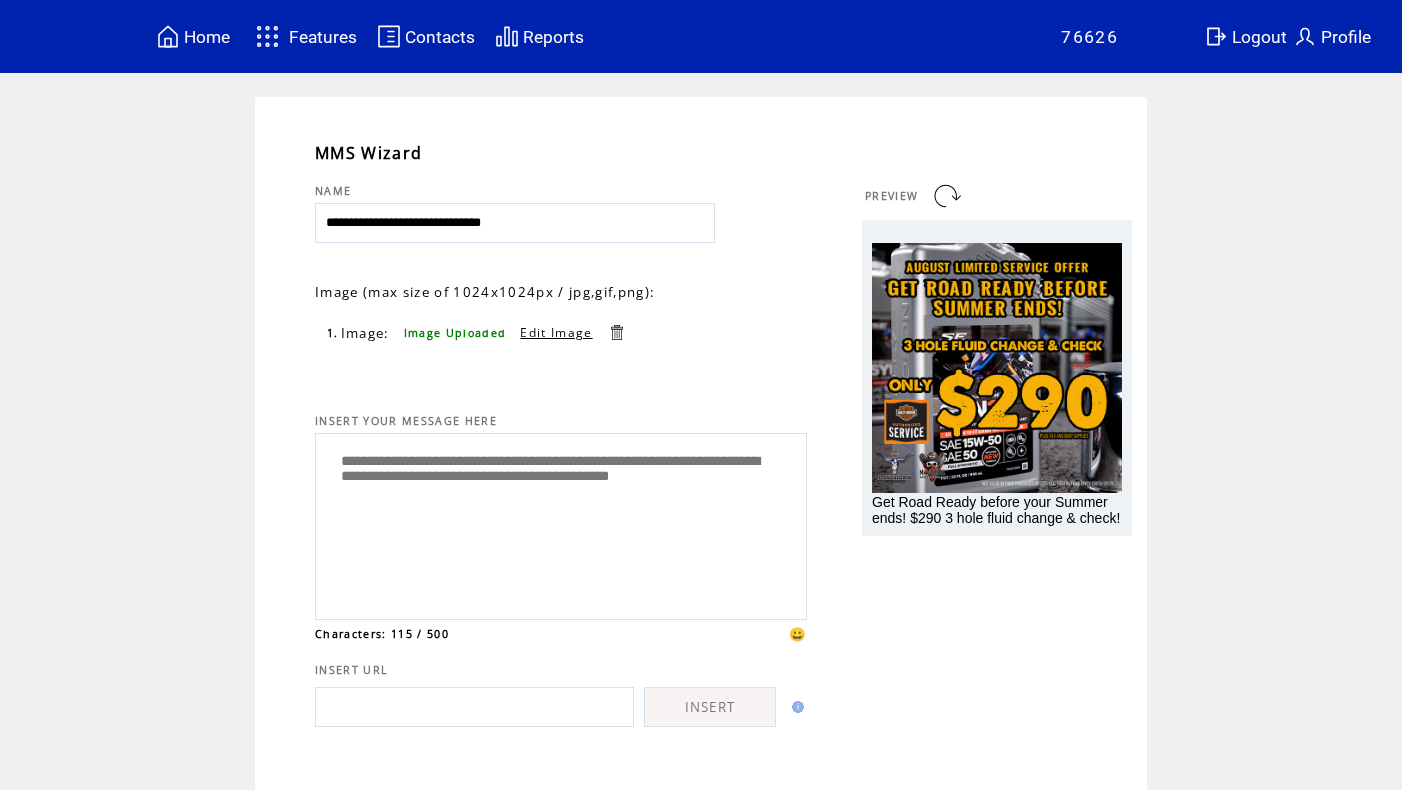 paste on "**********" 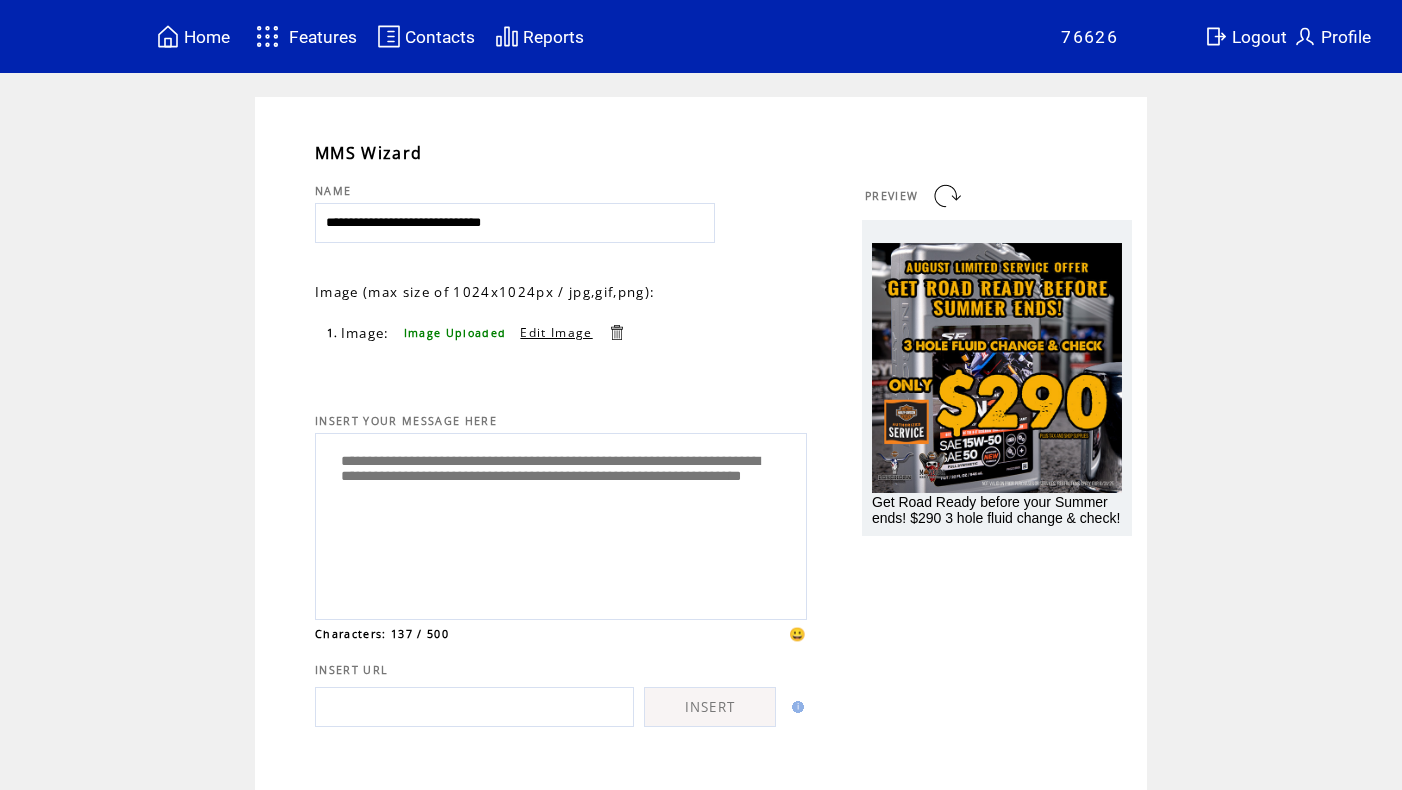 scroll, scrollTop: 114, scrollLeft: 0, axis: vertical 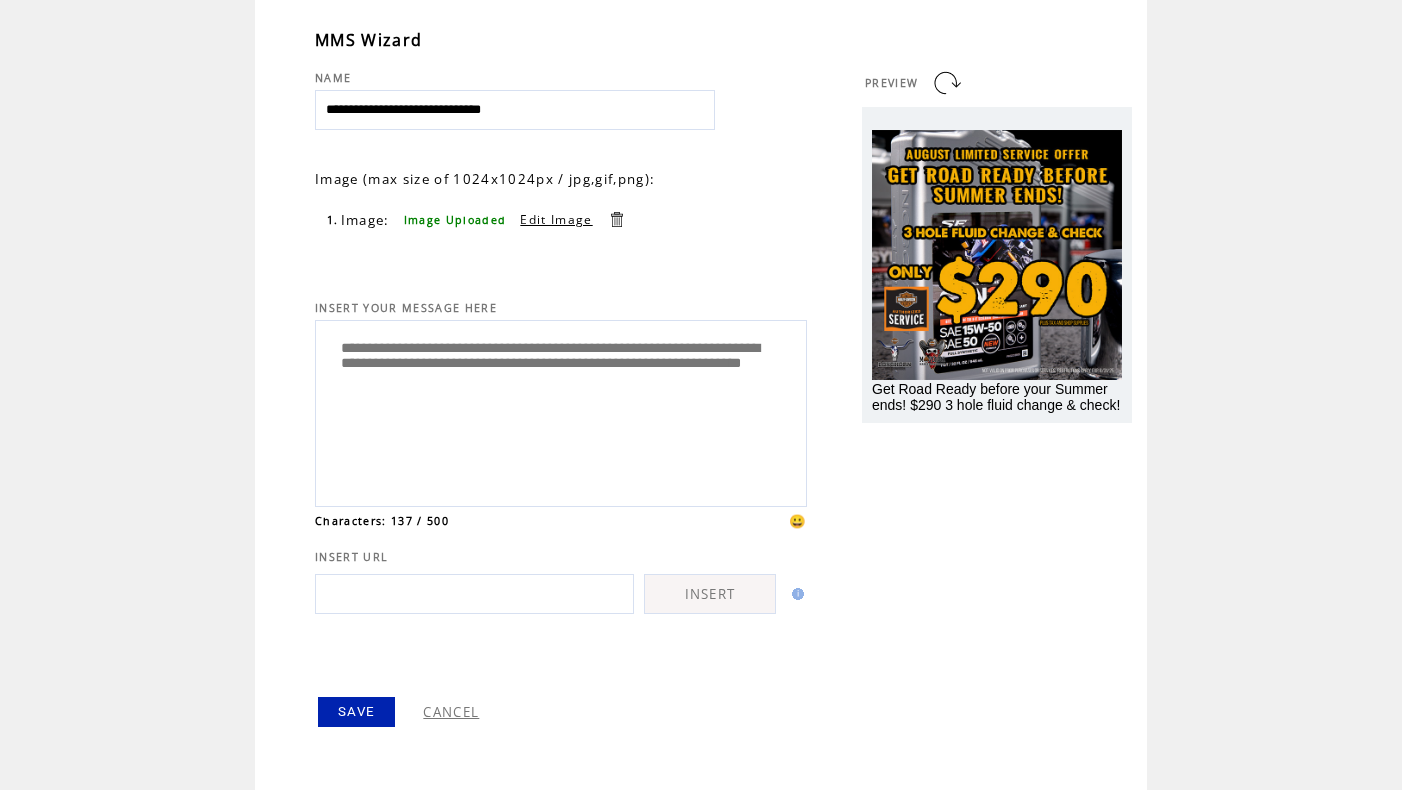 type on "**********" 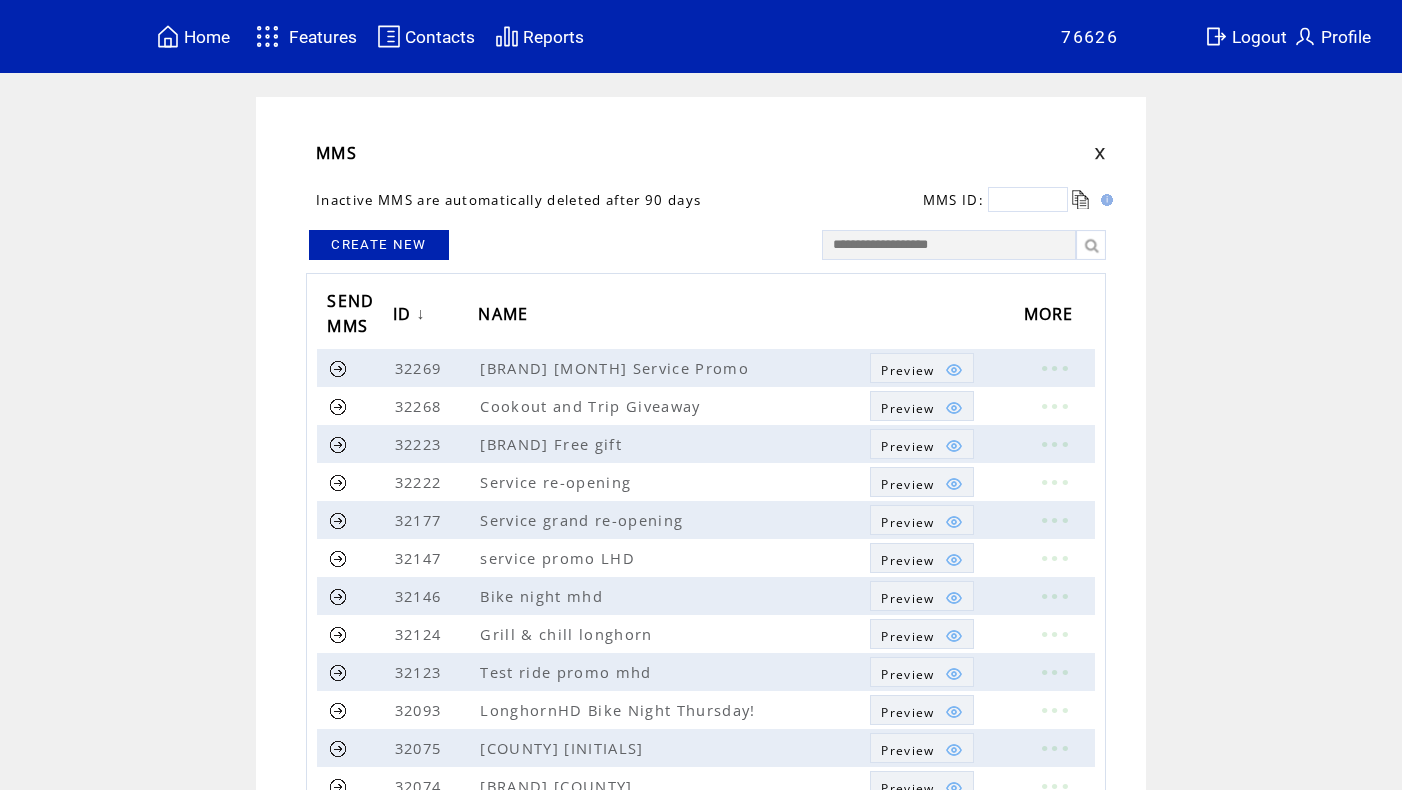scroll, scrollTop: 0, scrollLeft: 0, axis: both 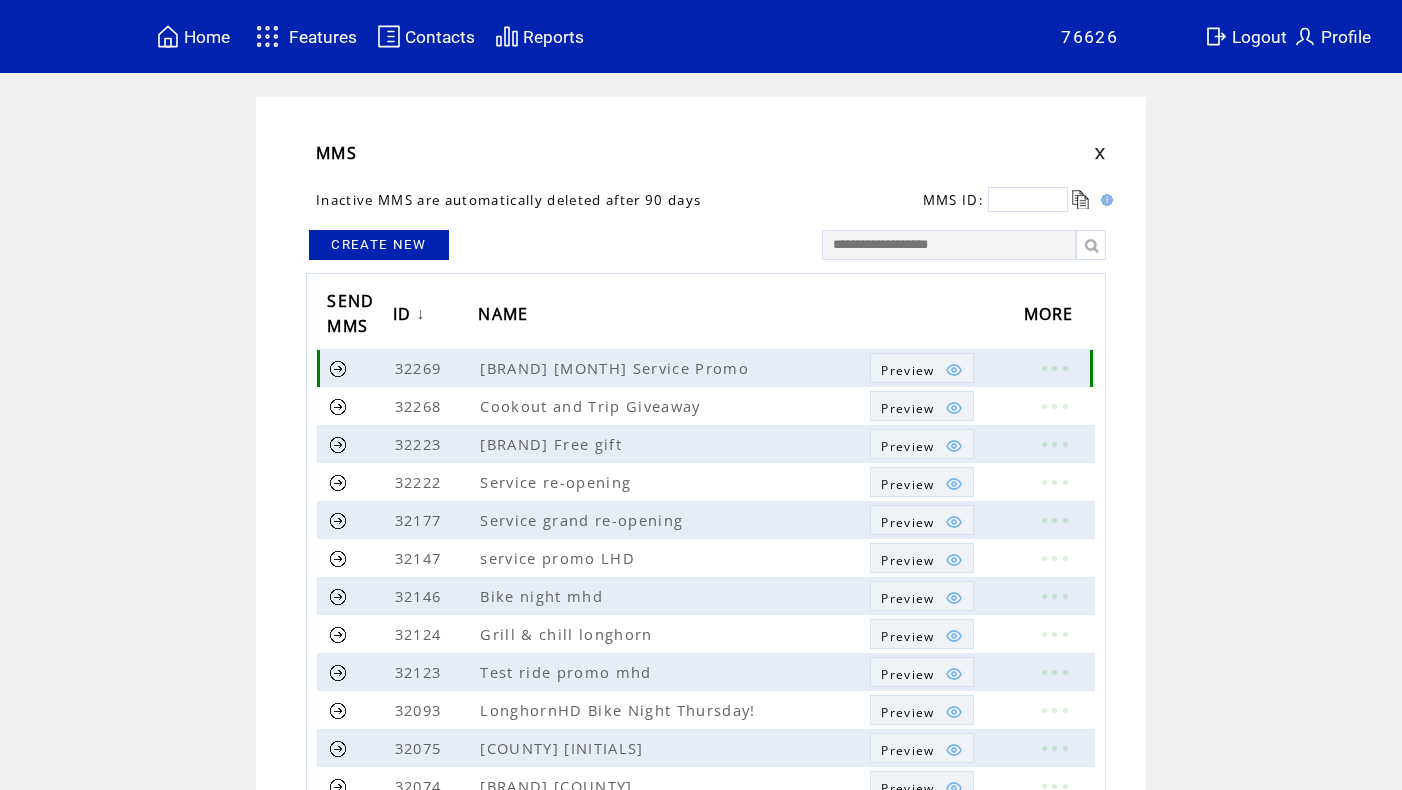 click at bounding box center [338, 368] 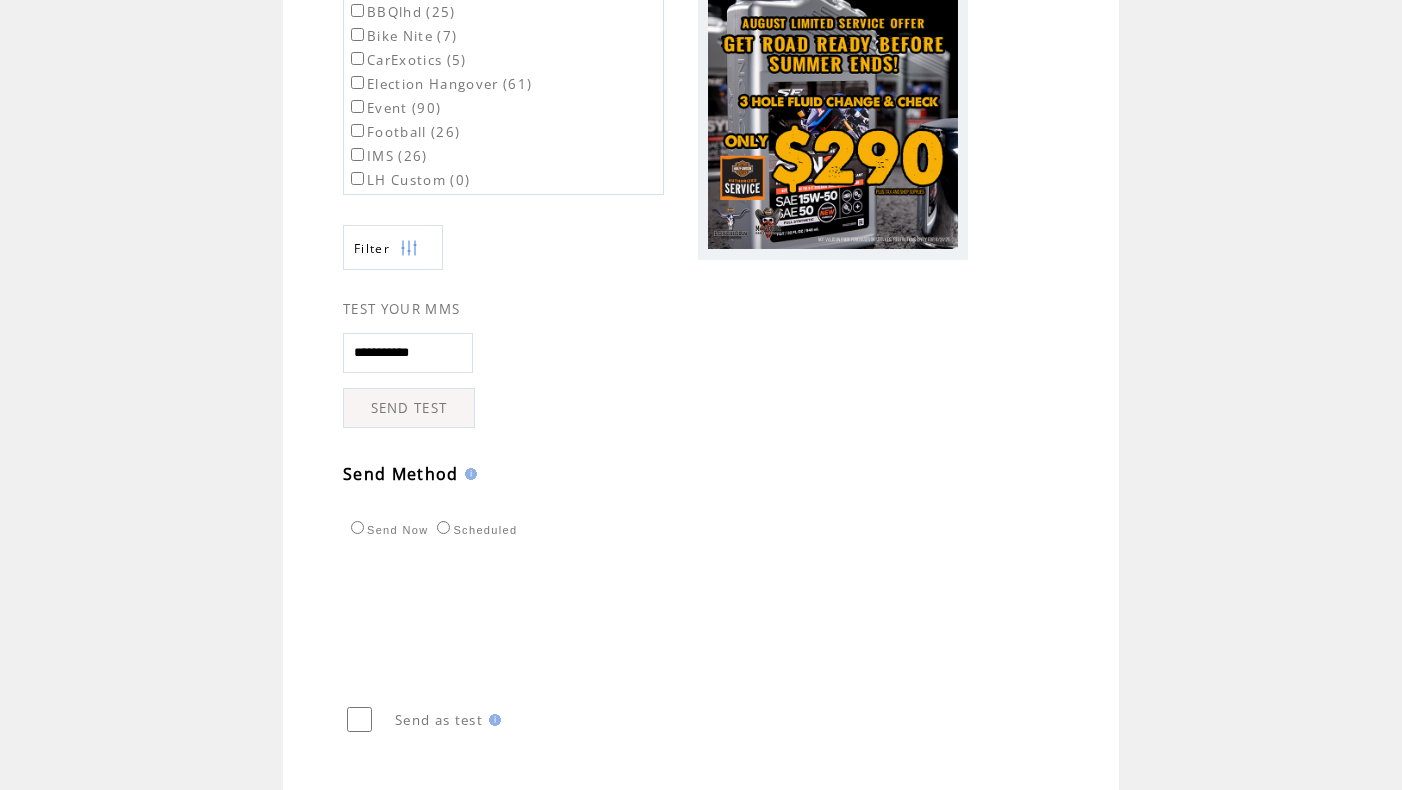 scroll, scrollTop: 312, scrollLeft: 0, axis: vertical 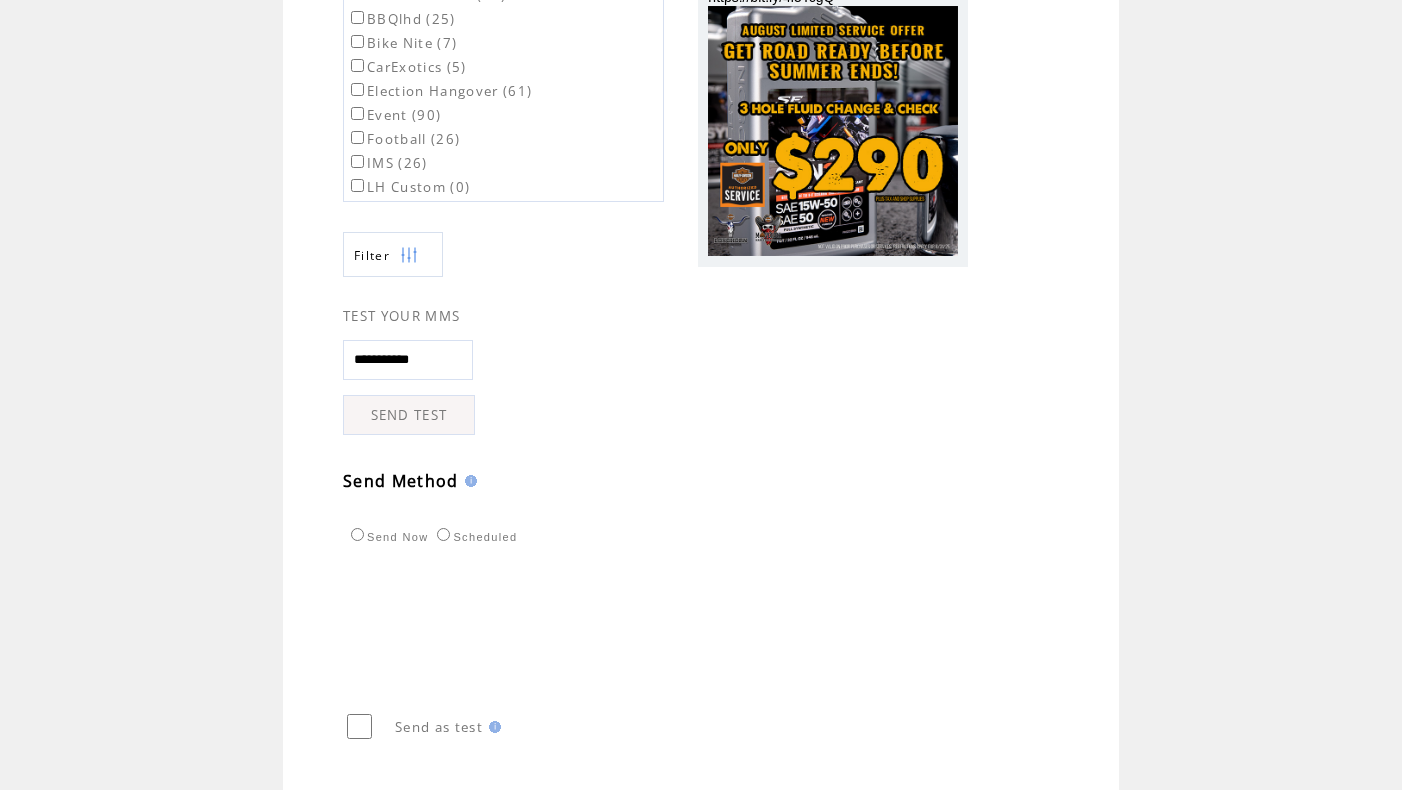 click on "SEND TEST" at bounding box center (409, 415) 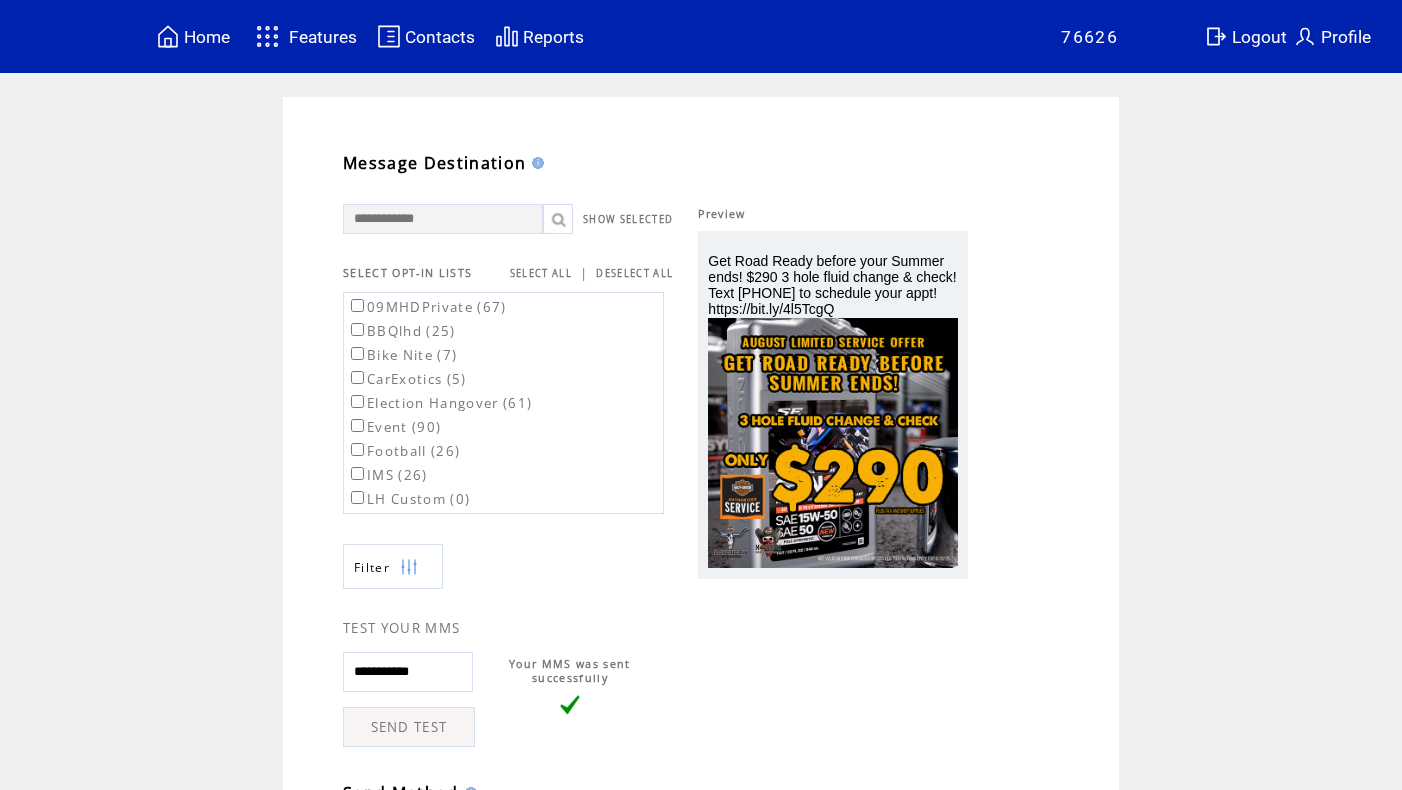 scroll, scrollTop: 0, scrollLeft: 0, axis: both 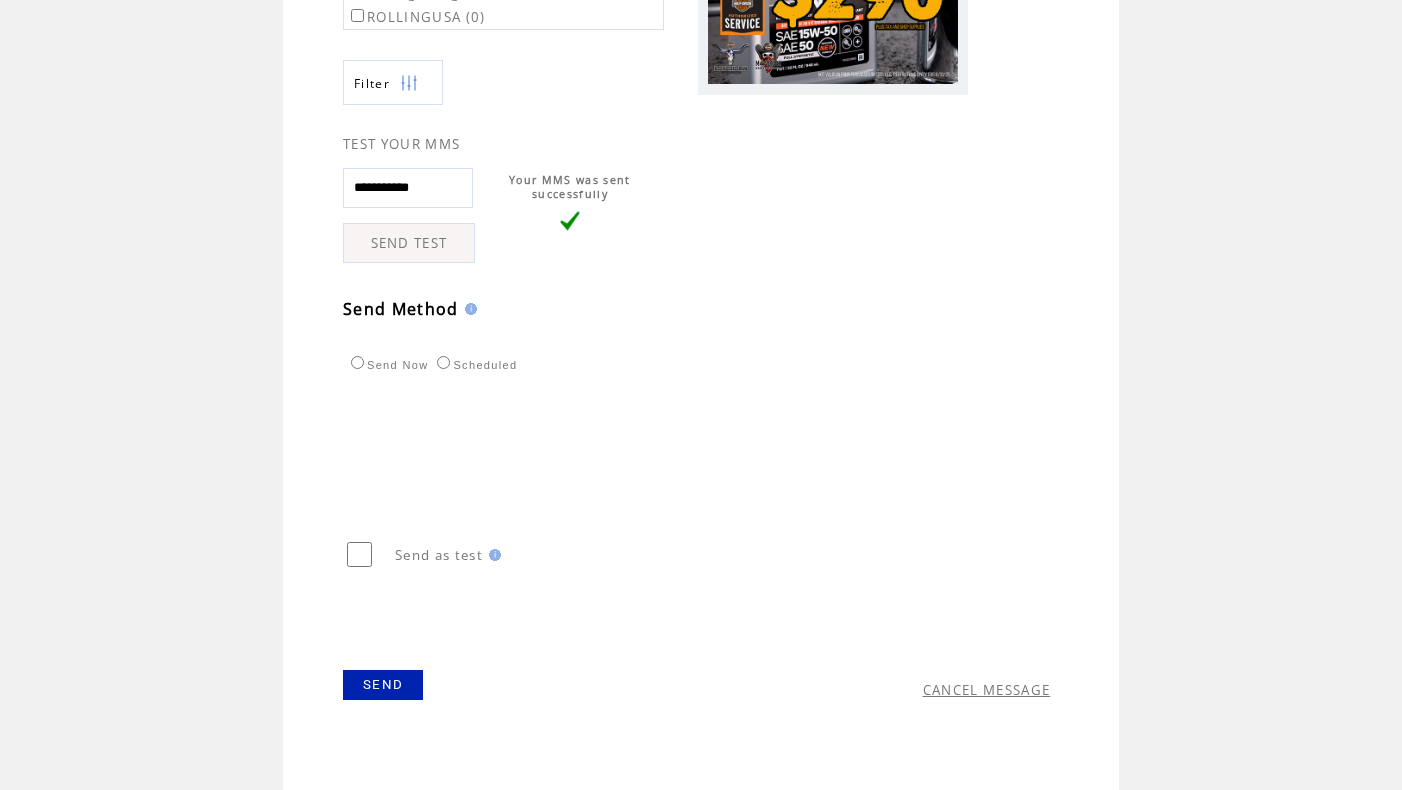 drag, startPoint x: 376, startPoint y: 676, endPoint x: 408, endPoint y: 676, distance: 32 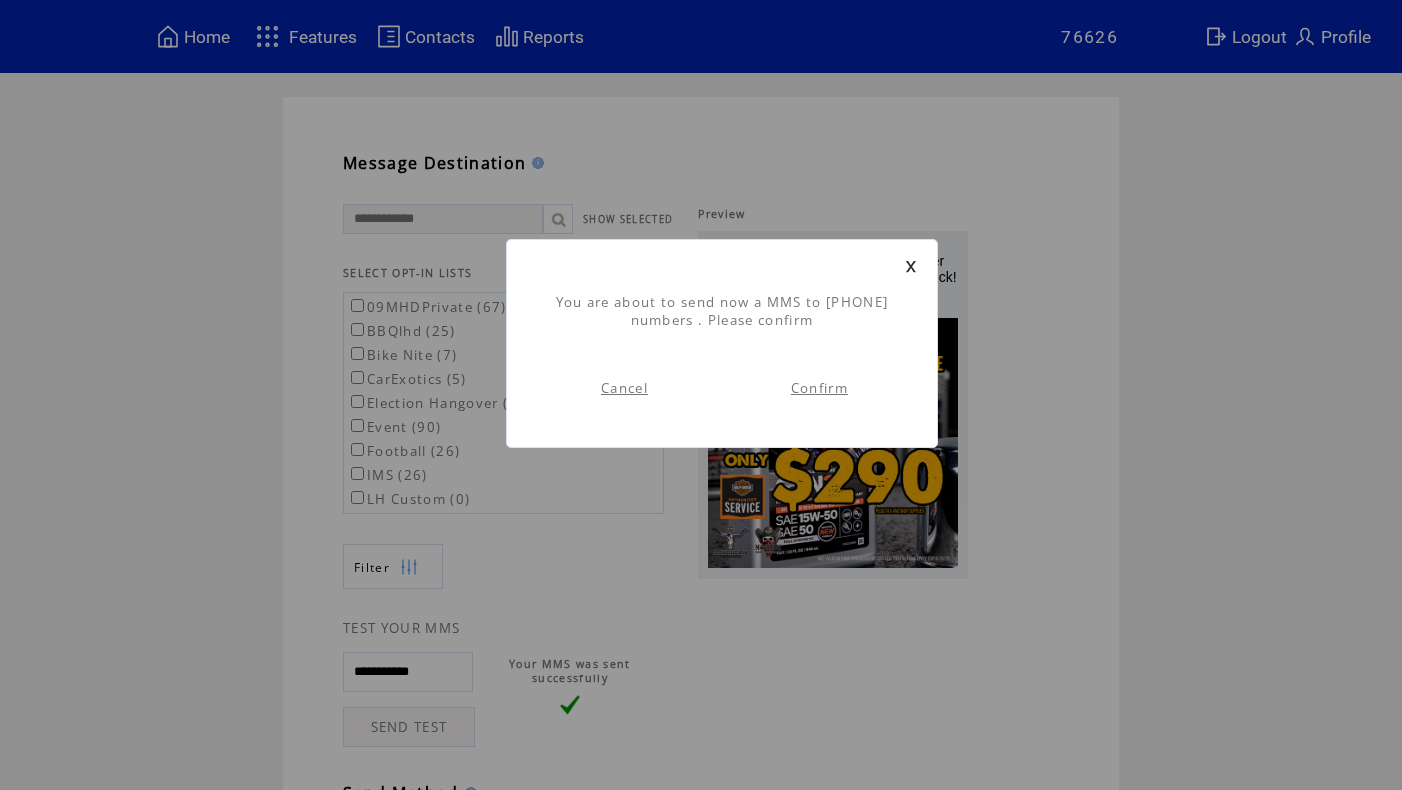 scroll, scrollTop: 1, scrollLeft: 0, axis: vertical 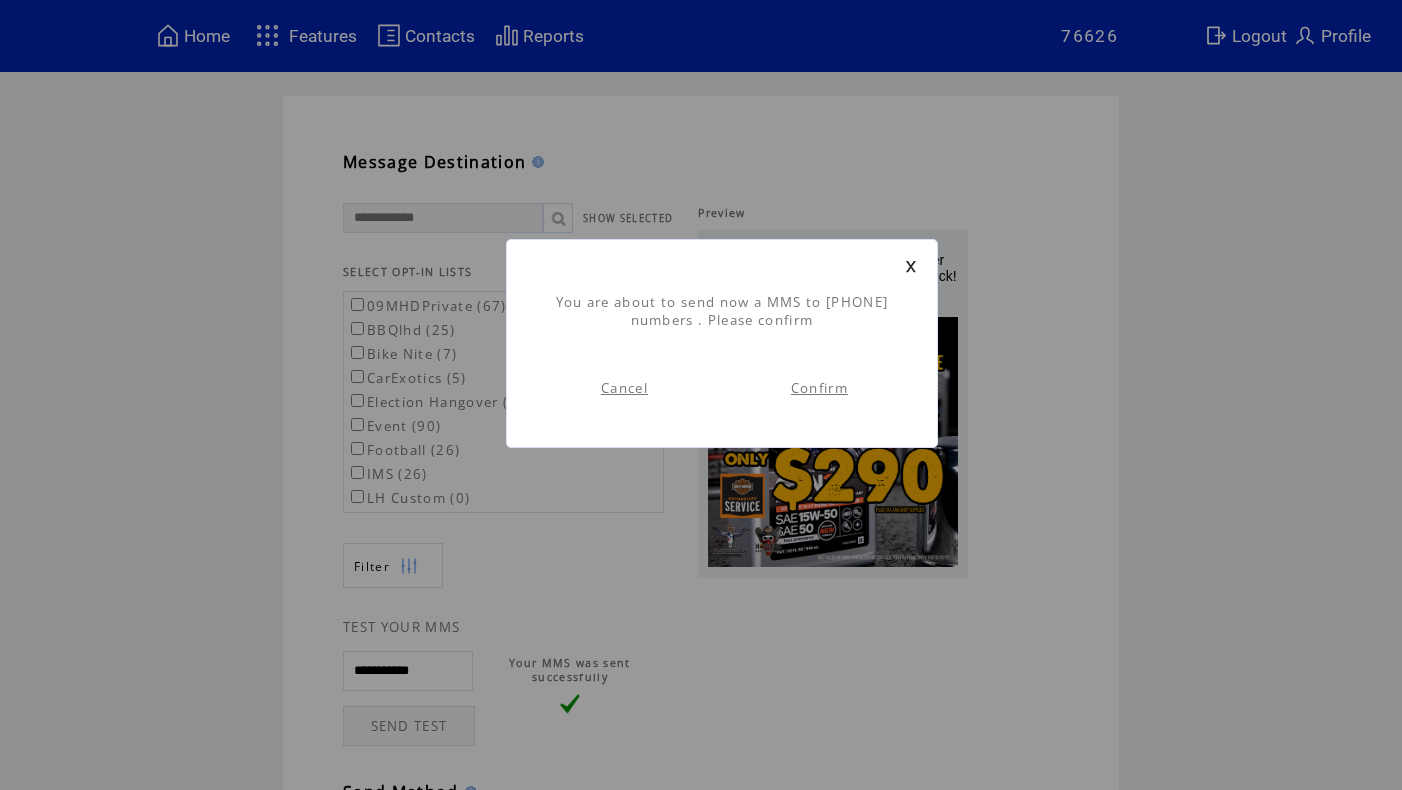 click on "Confirm" at bounding box center [819, 388] 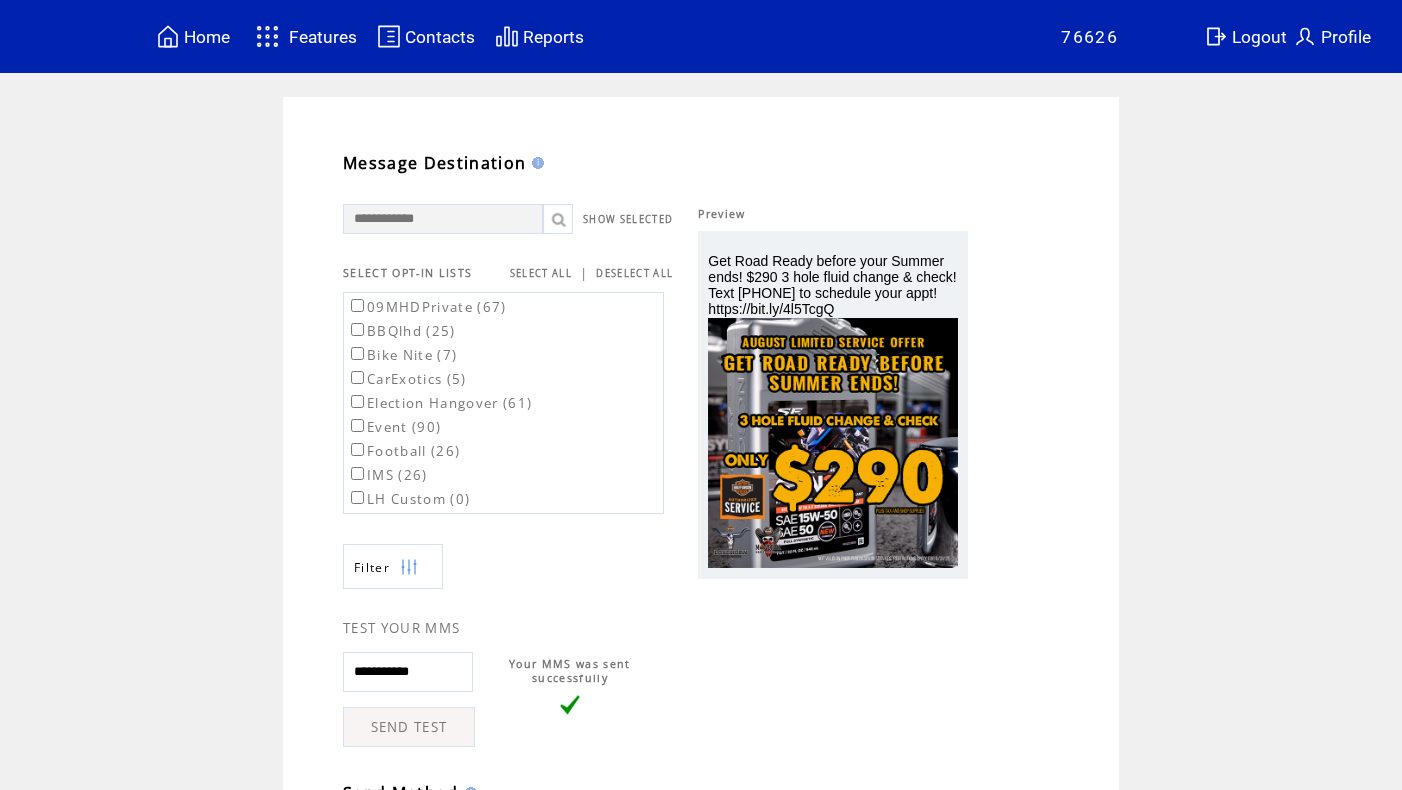 scroll, scrollTop: 1, scrollLeft: 0, axis: vertical 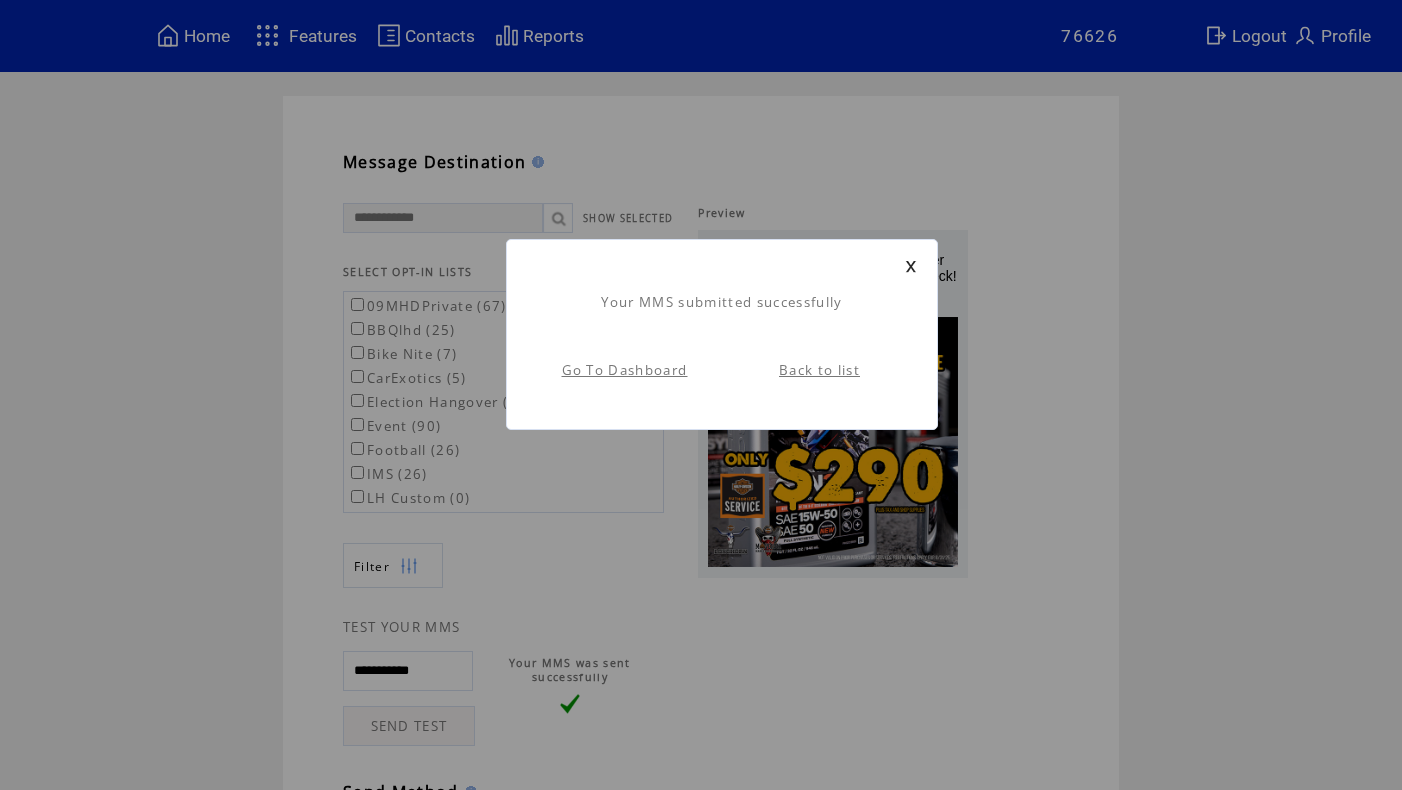 click on "Back to list" at bounding box center (819, 370) 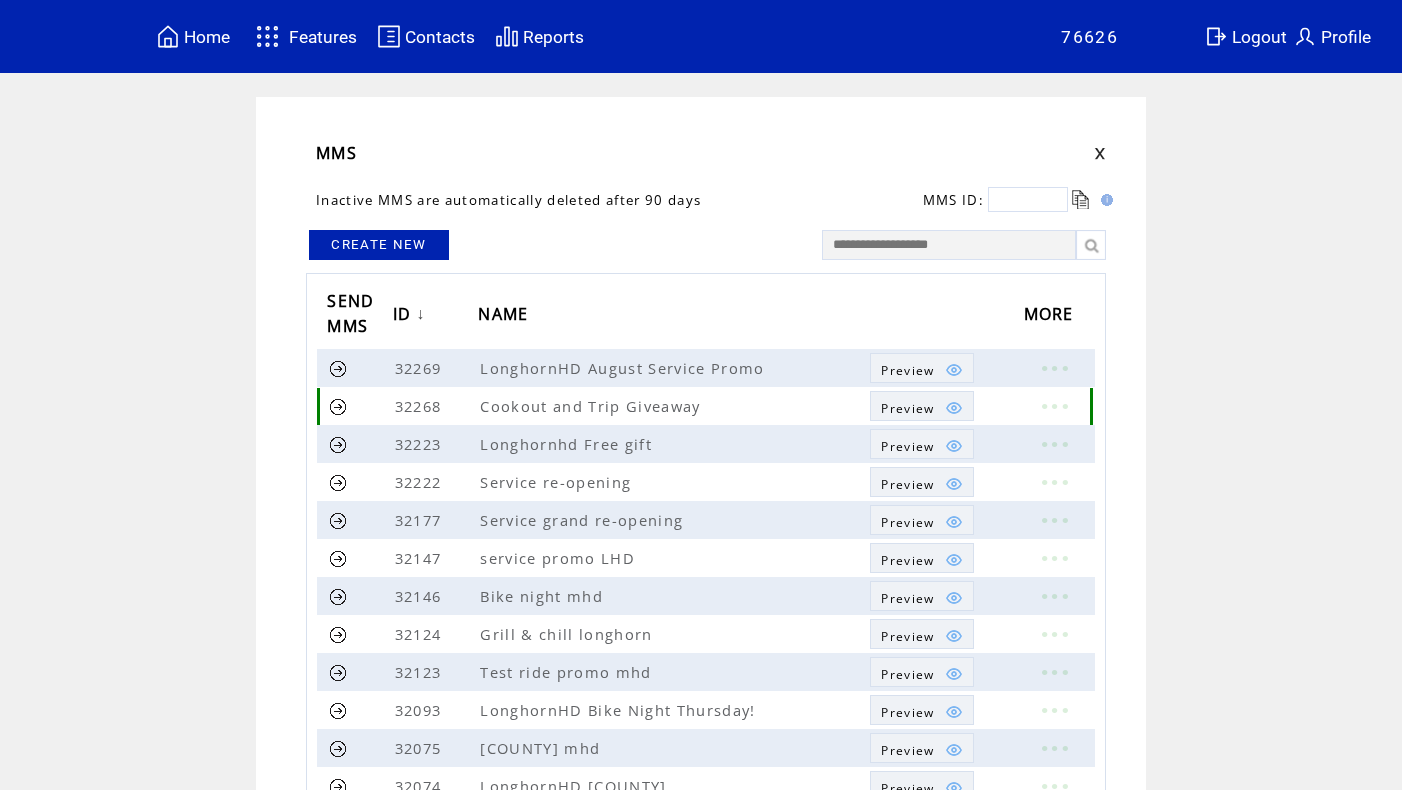 scroll, scrollTop: 0, scrollLeft: 0, axis: both 